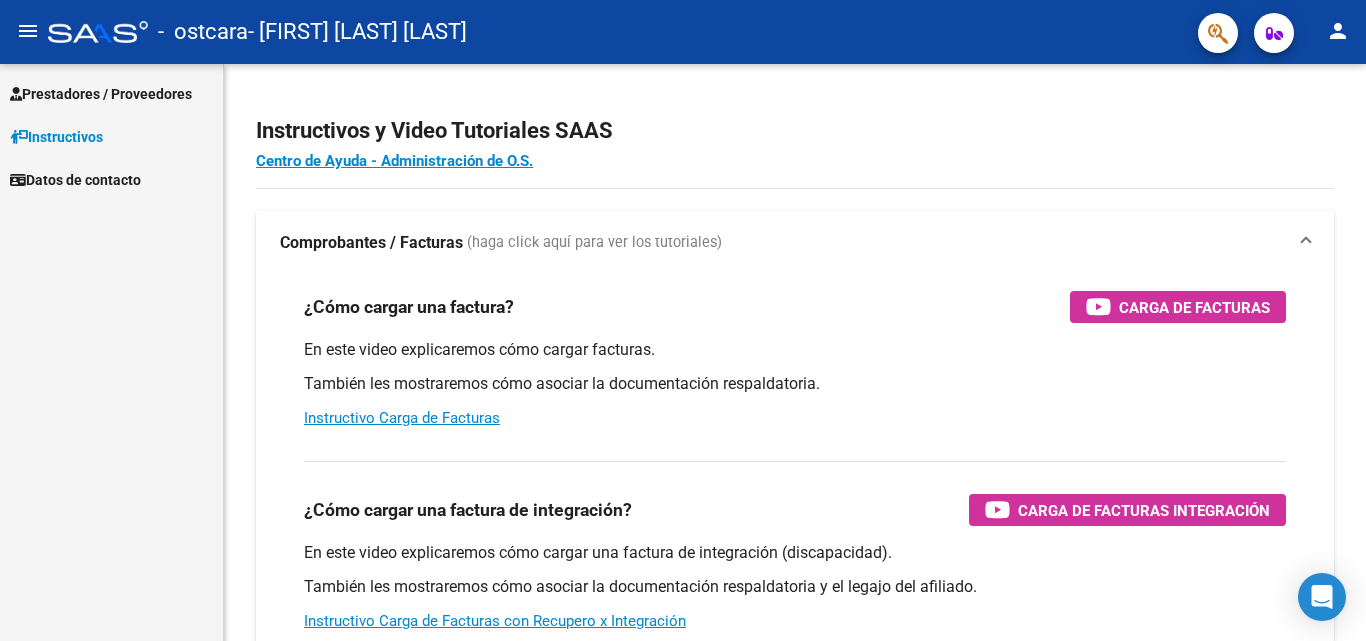 scroll, scrollTop: 0, scrollLeft: 0, axis: both 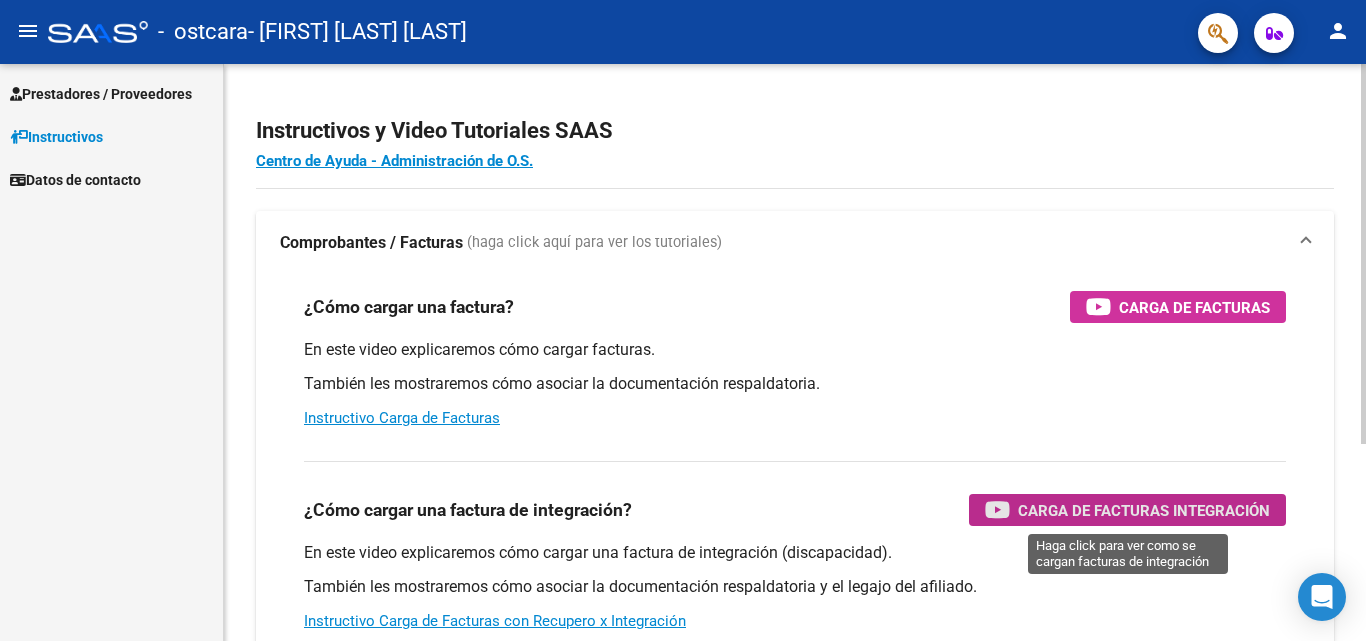 click on "Carga de Facturas Integración" at bounding box center (1144, 510) 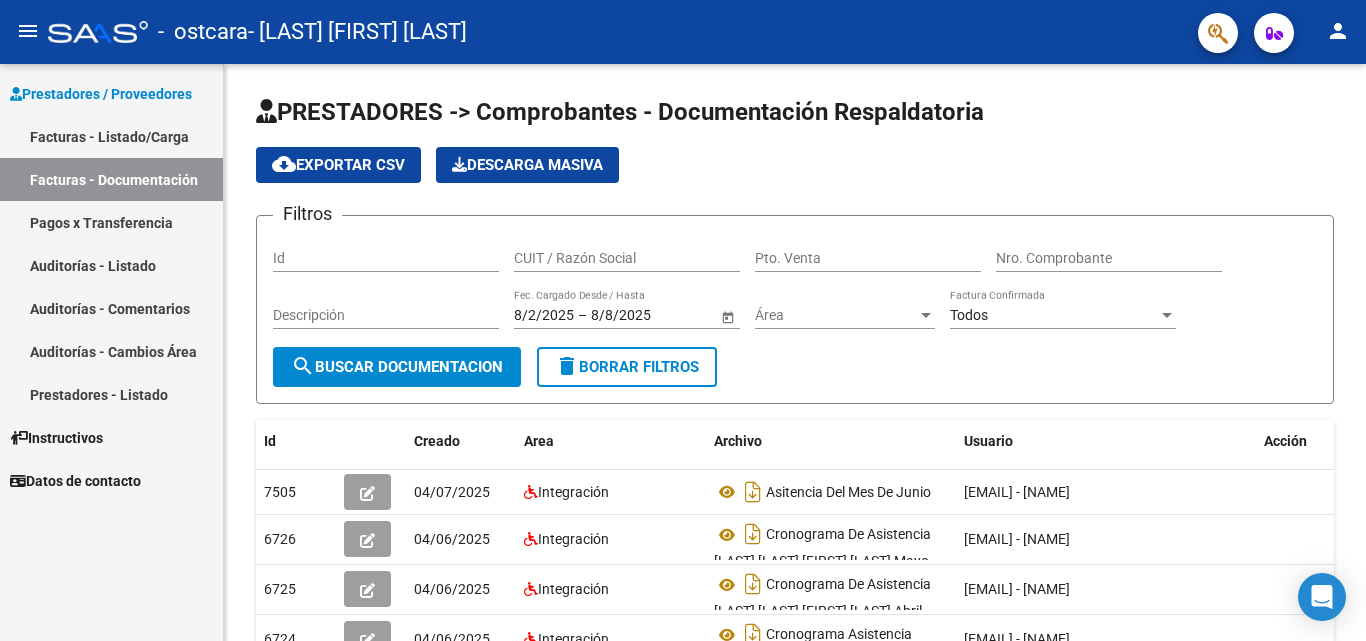 scroll, scrollTop: 0, scrollLeft: 0, axis: both 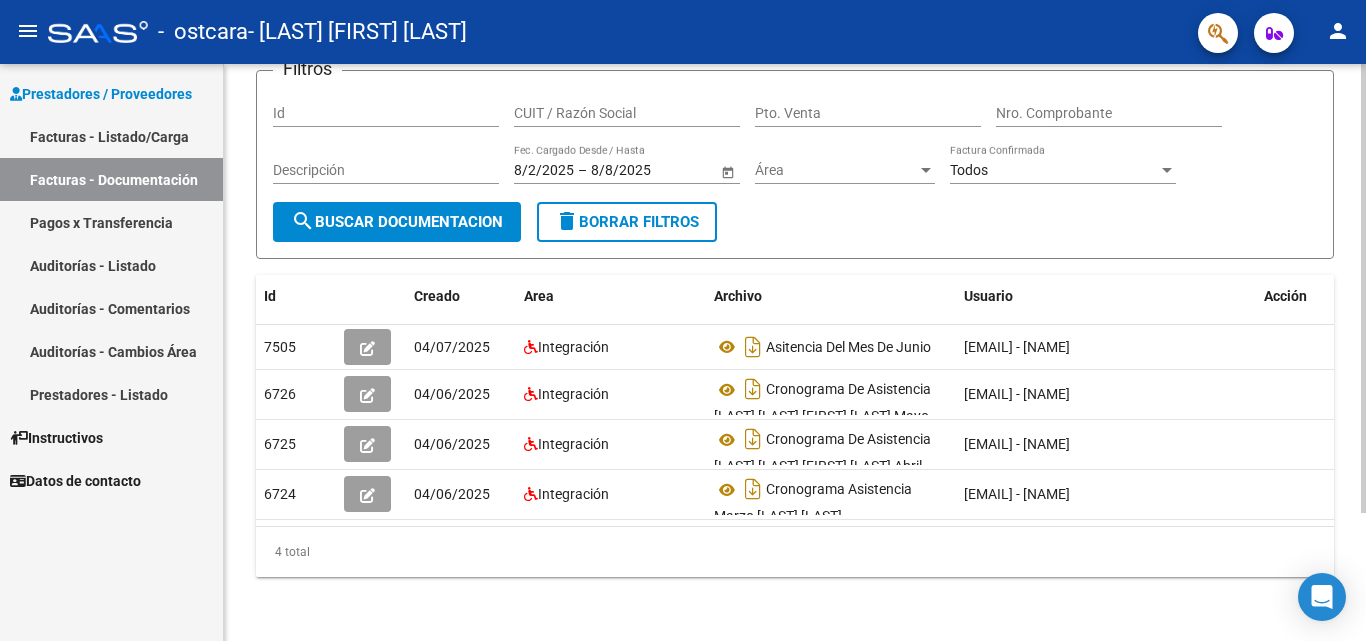 click 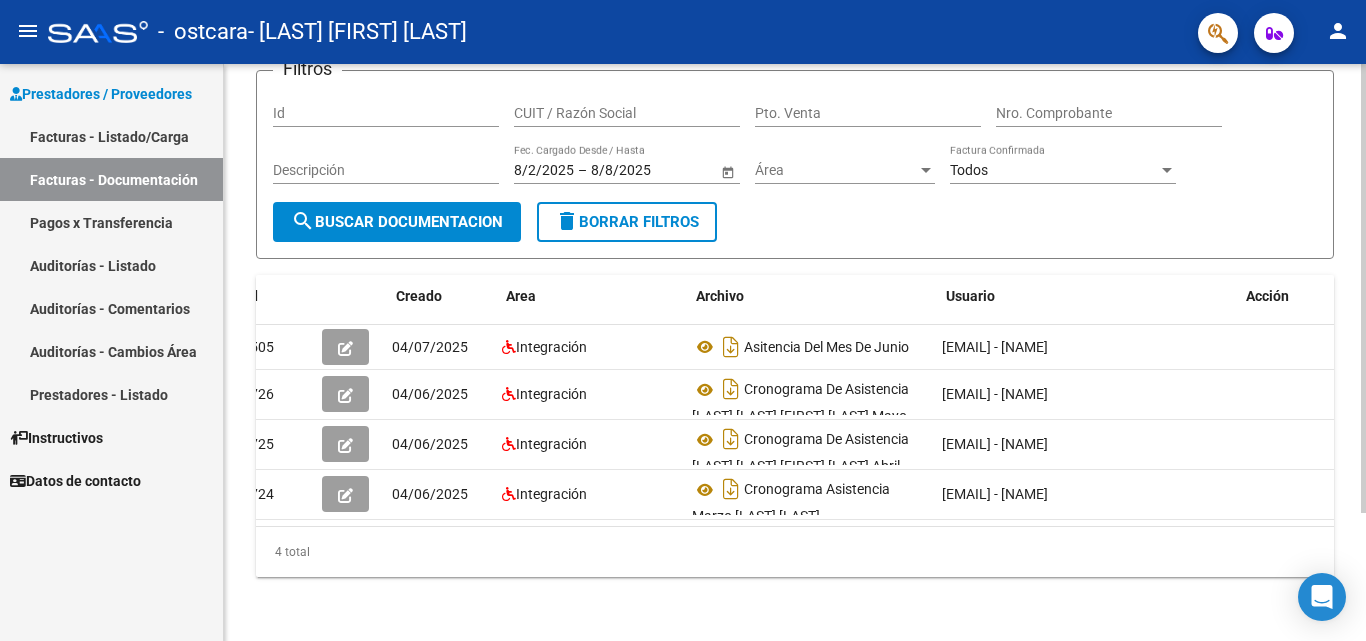 scroll, scrollTop: 0, scrollLeft: 0, axis: both 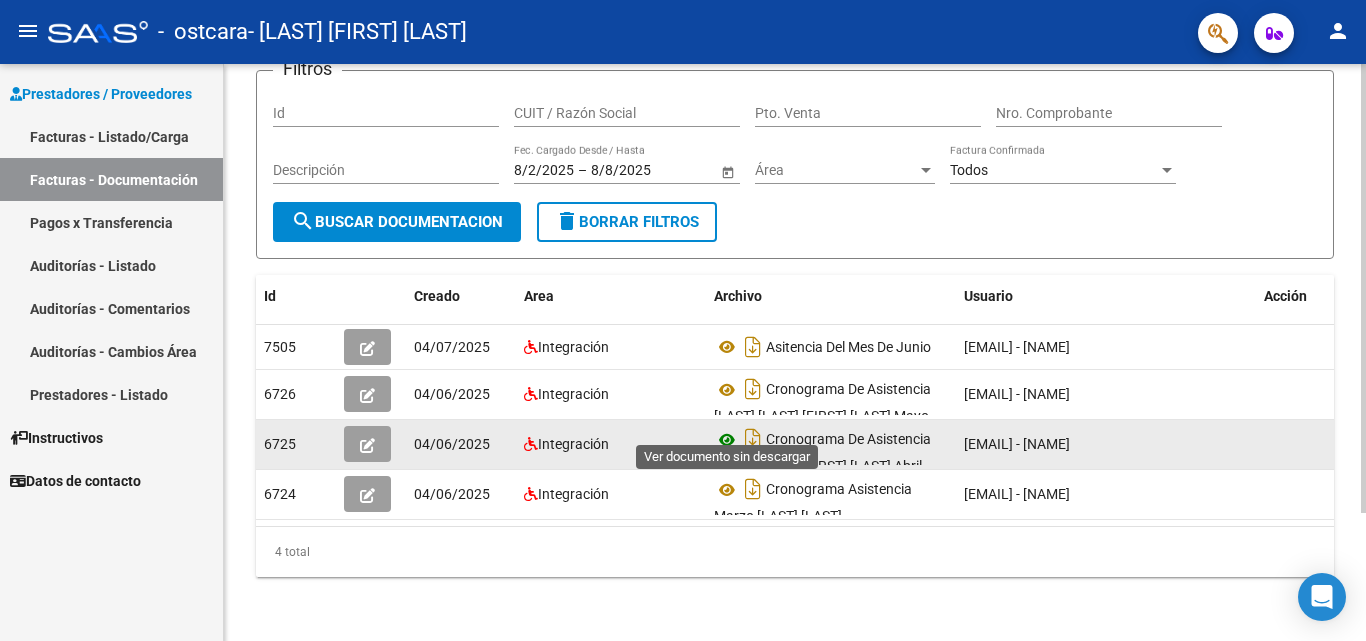 click 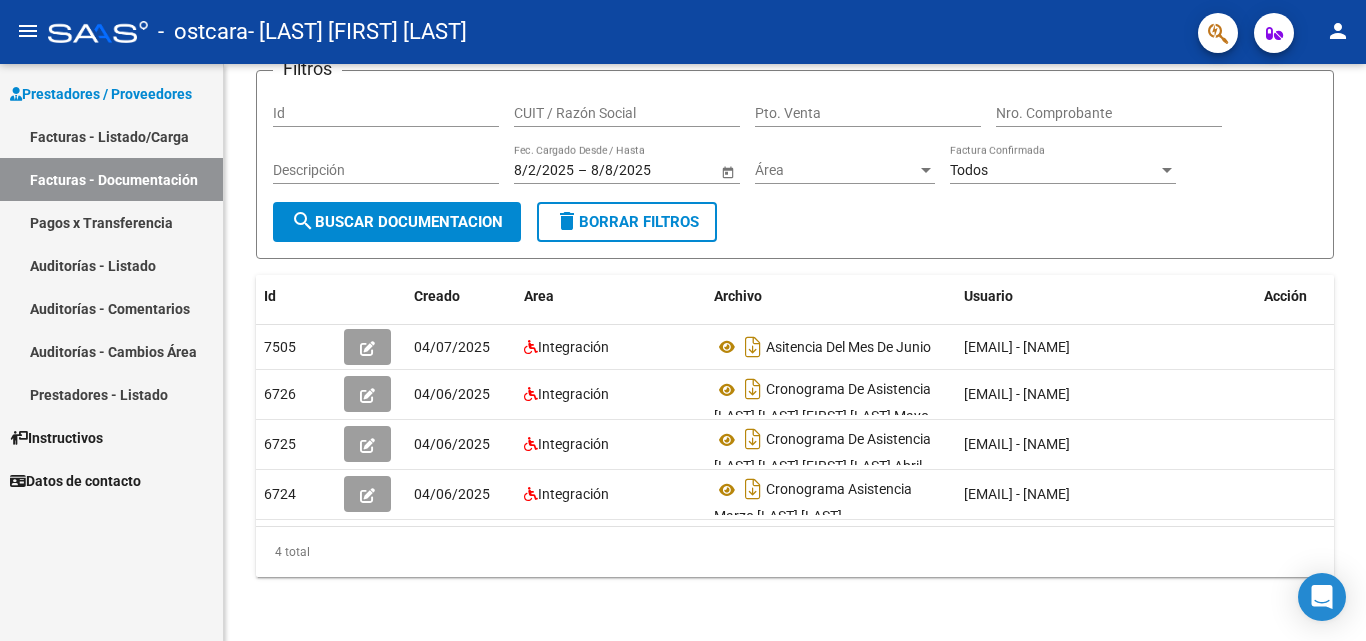 click on "Facturas - Listado/Carga" at bounding box center [111, 136] 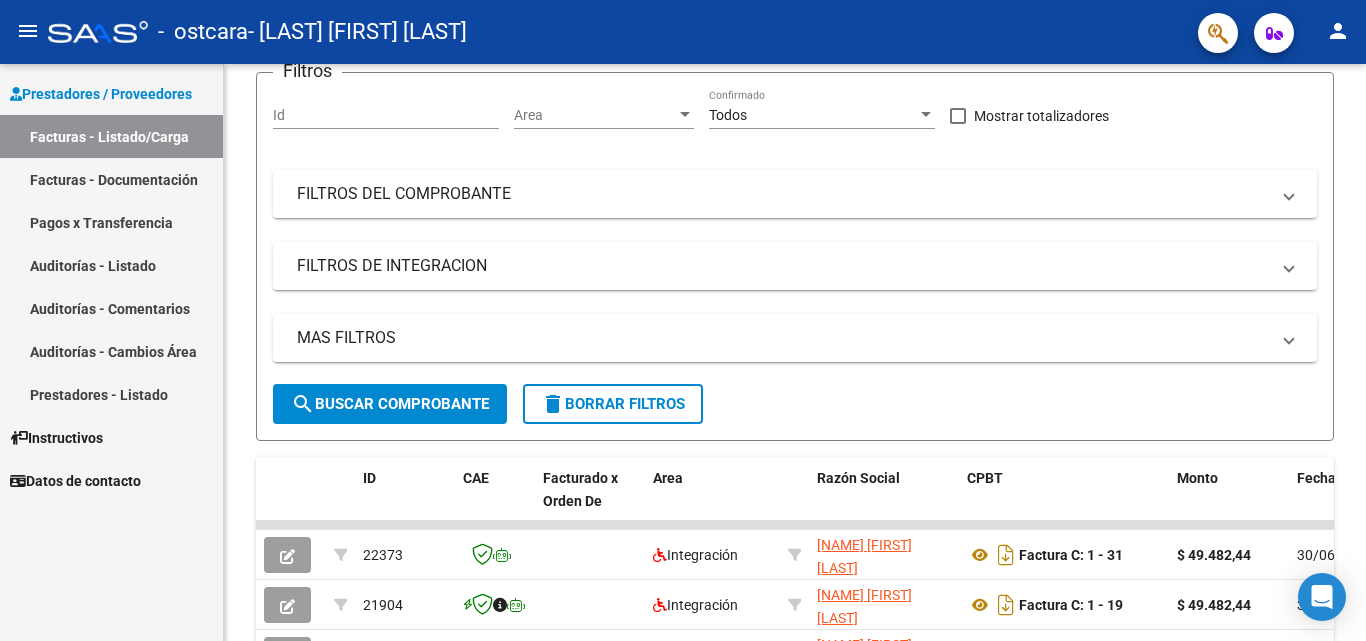 scroll, scrollTop: 0, scrollLeft: 0, axis: both 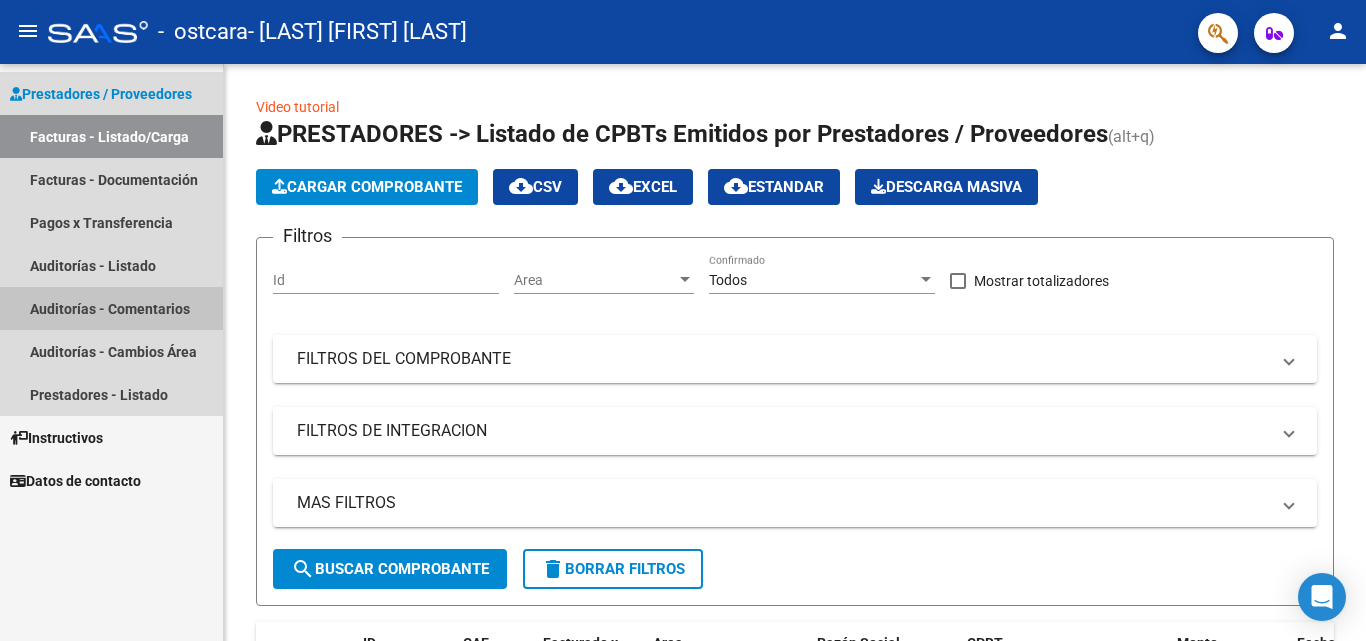 click on "Auditorías - Comentarios" at bounding box center [111, 308] 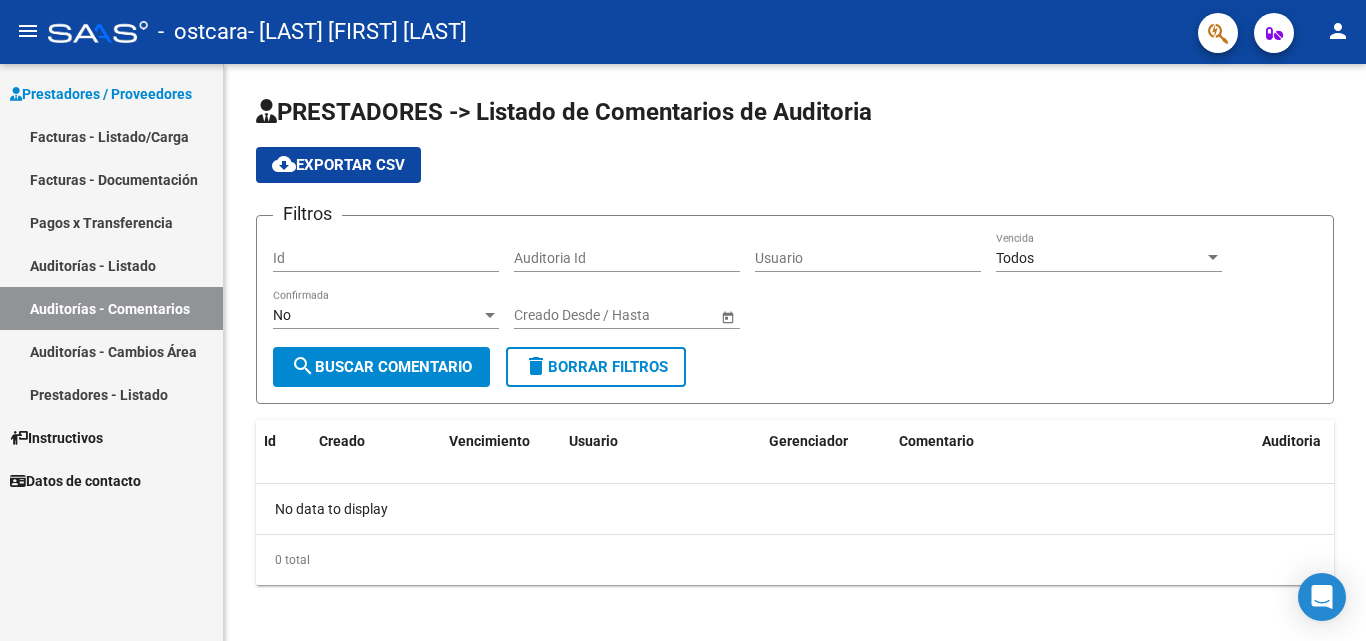 click on "Pagos x Transferencia" at bounding box center (111, 222) 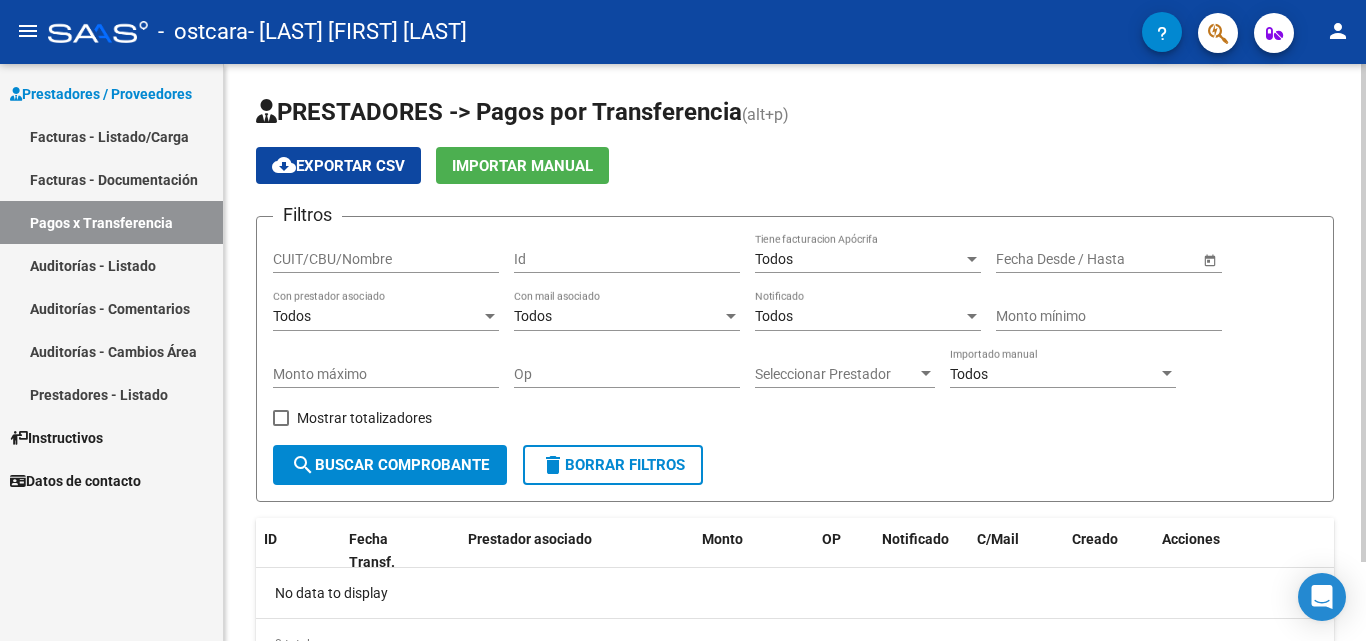 scroll, scrollTop: 92, scrollLeft: 0, axis: vertical 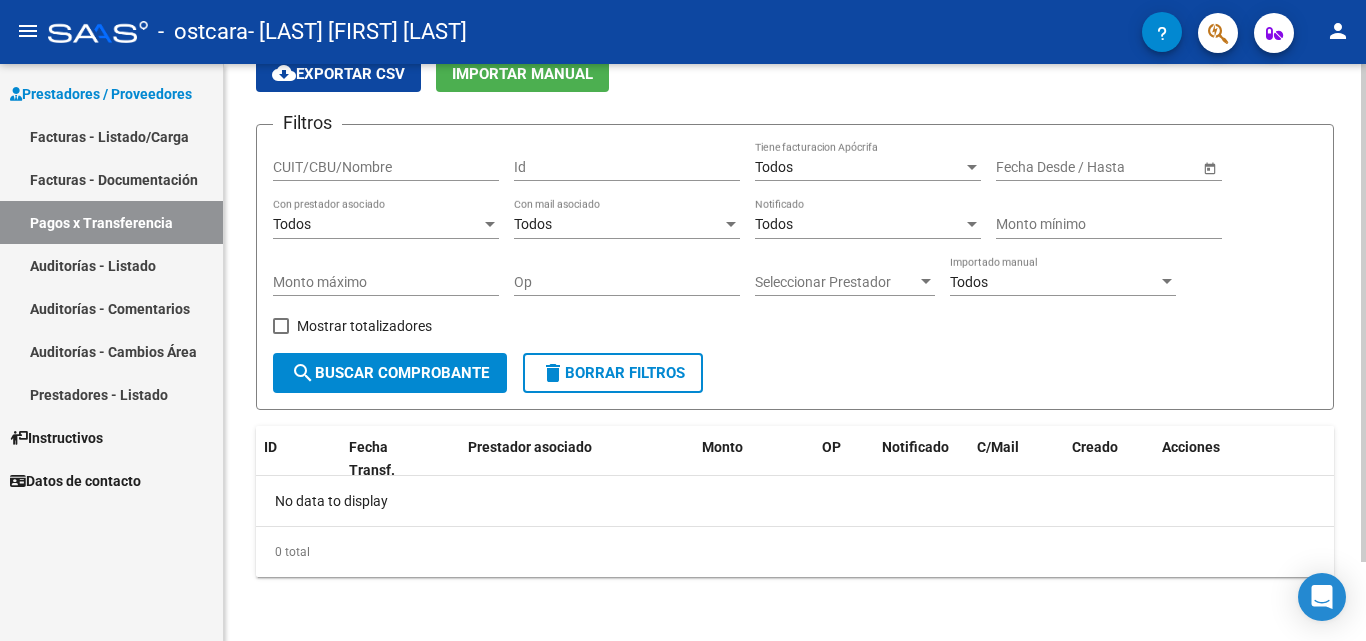 click 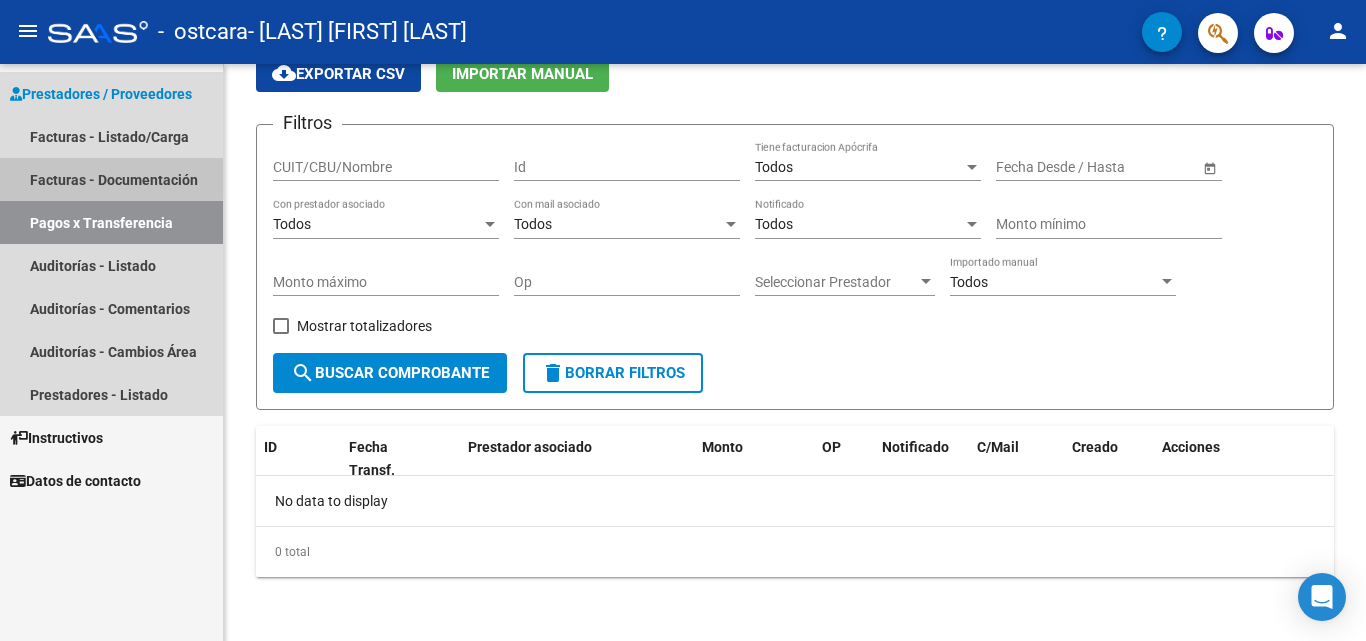 click on "Facturas - Documentación" at bounding box center [111, 179] 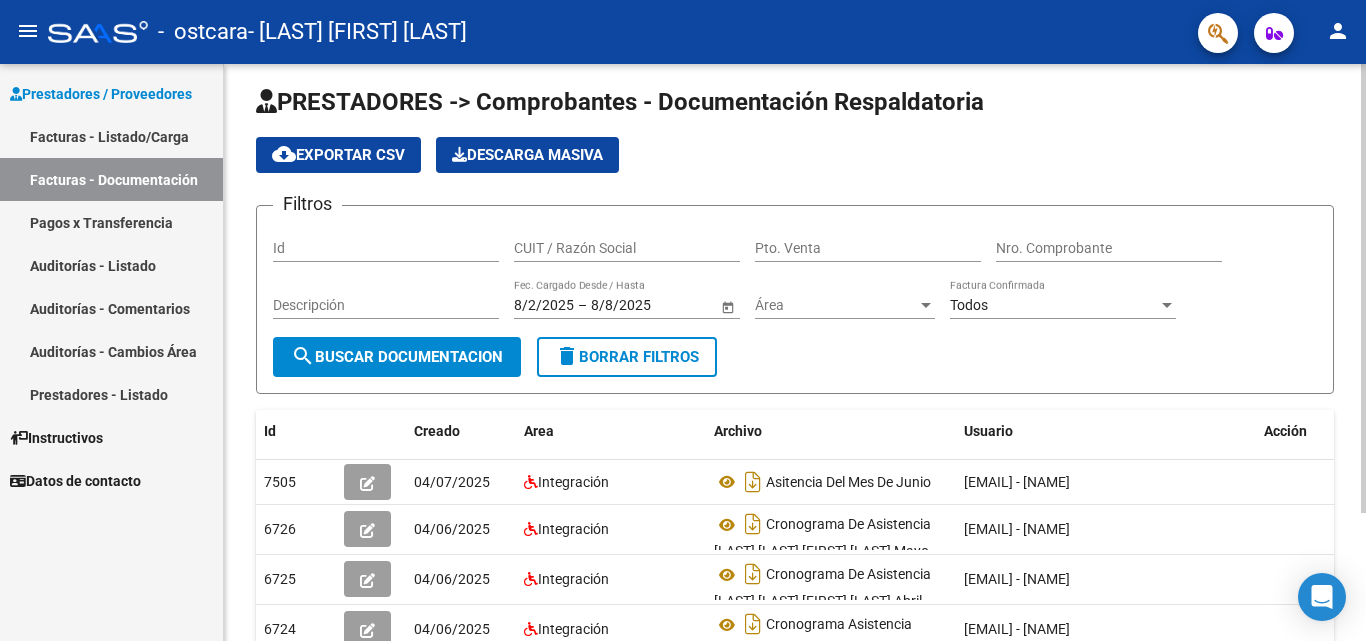 scroll, scrollTop: 0, scrollLeft: 0, axis: both 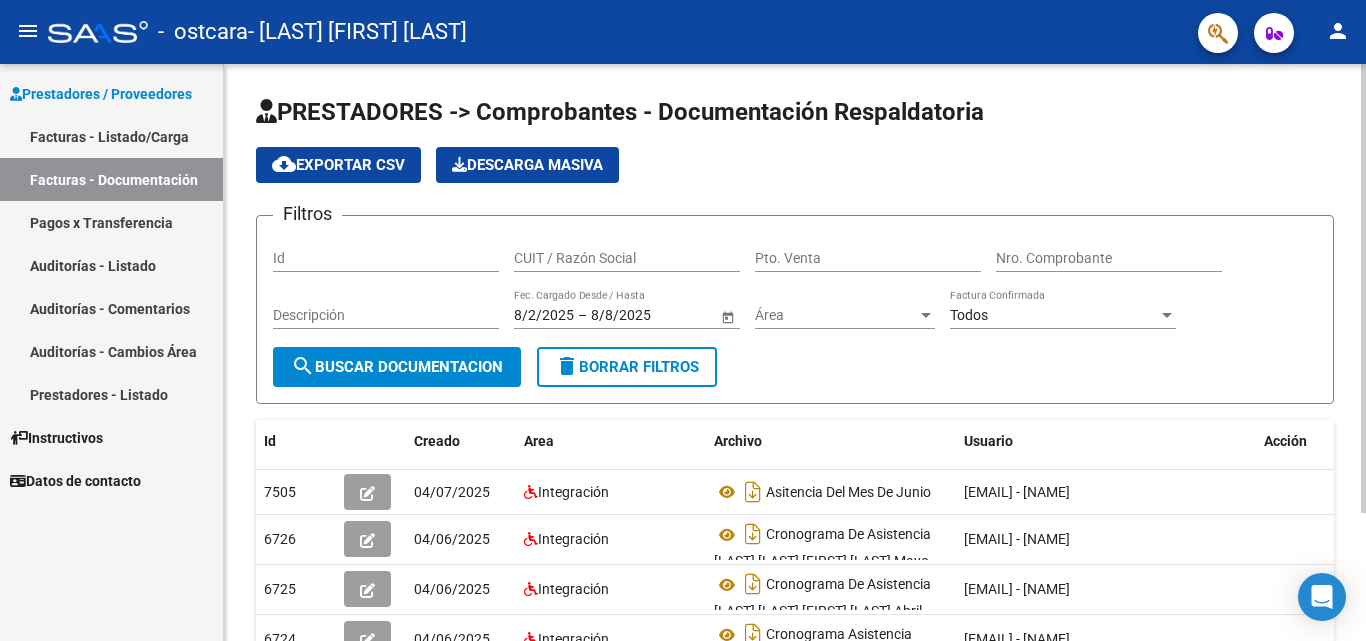 click on "PRESTADORES -> Comprobantes - Documentación Respaldatoria cloud_download  Exportar CSV   Descarga Masiva
Filtros Id CUIT / Razón Social Pto. Venta Nro. Comprobante Descripción 8/2/[YEAR] 8/2/[YEAR] – 8/8/[YEAR] 8/8/[YEAR] Fec. Cargado Desde / Hasta Área Área Todos Factura Confirmada search  Buscar Documentacion  delete  Borrar Filtros  Id Creado Area Archivo Usuario Acción 7505
04/07/[YEAR] Integración Asitencia Del Mes De Junio   [EMAIL] - [NAME]  6726
04/06/[YEAR] Integración Cronograma De Asistencia [LAST] [LAST] [FIRST] [LAST] Mayo  [EMAIL] - [NAME]  6725
04/06/[YEAR] Integración Cronograma De Asistencia [LAST] [LAST] [FIRST] [LAST] Abril  [EMAIL] - [NAME]  6724
04/06/[YEAR] Integración Cronograma Asistencia Marzo [LAST] [LAST]   [EMAIL] - [NAME]   4 total   1" 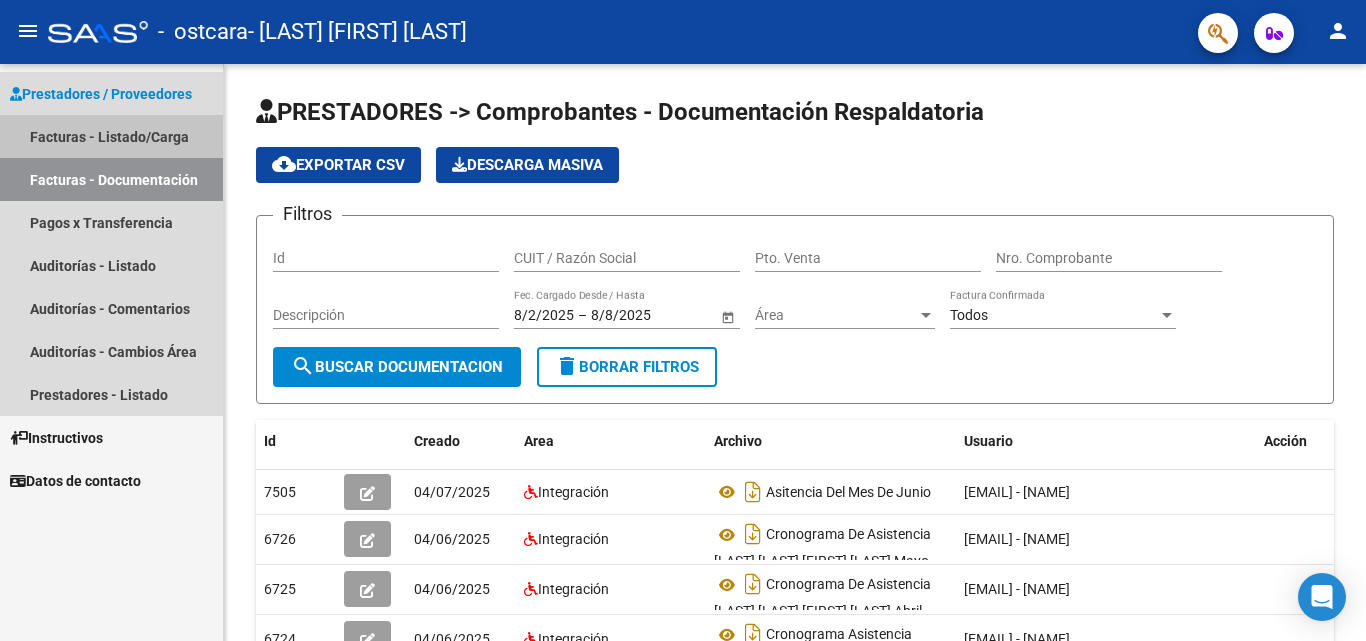 click on "Facturas - Listado/Carga" at bounding box center [111, 136] 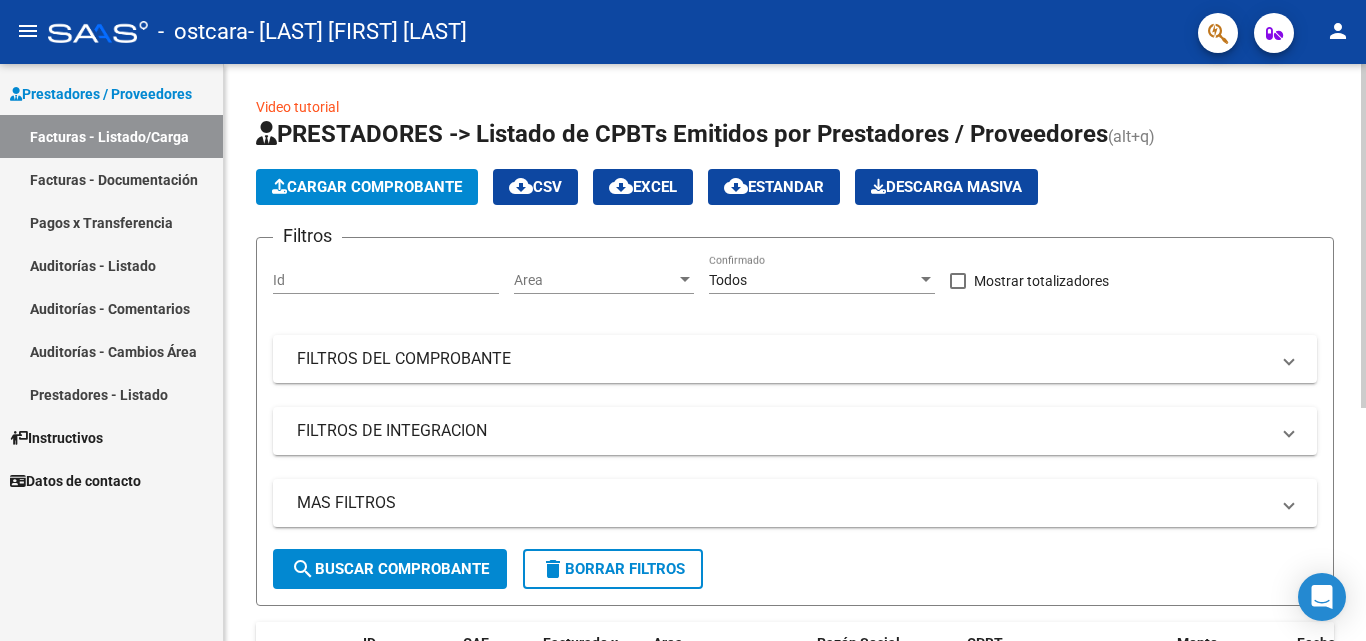 click on "Cargar Comprobante" 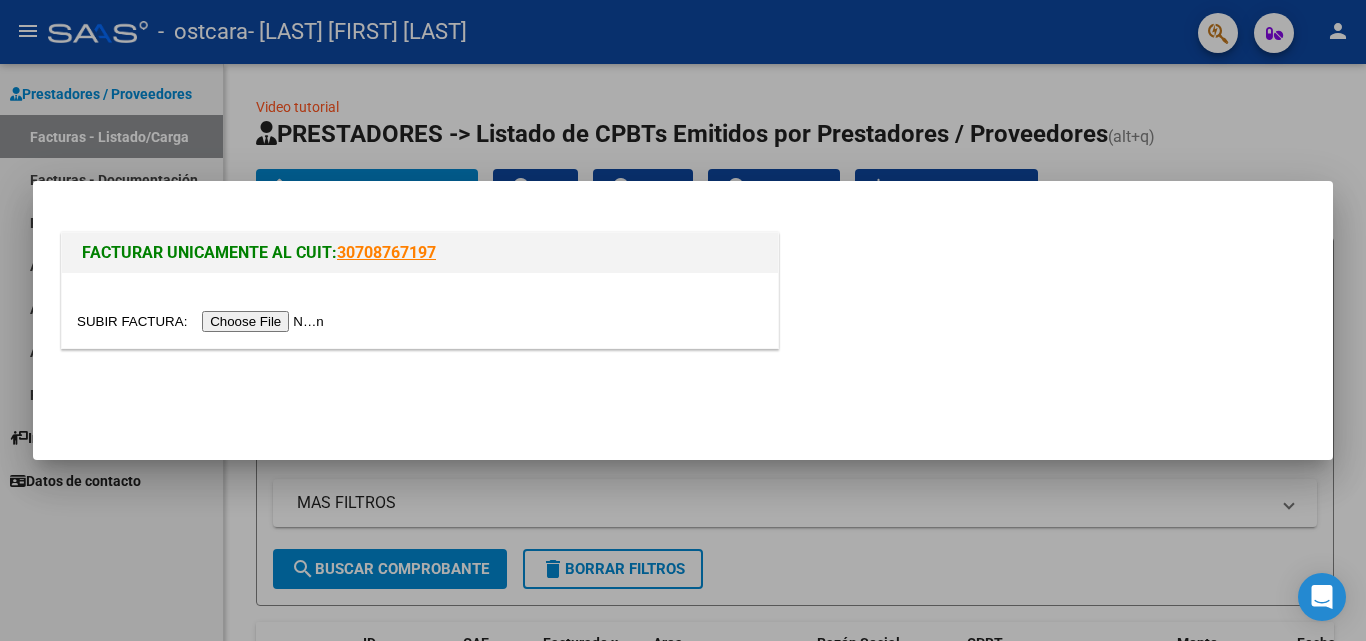 click at bounding box center (203, 321) 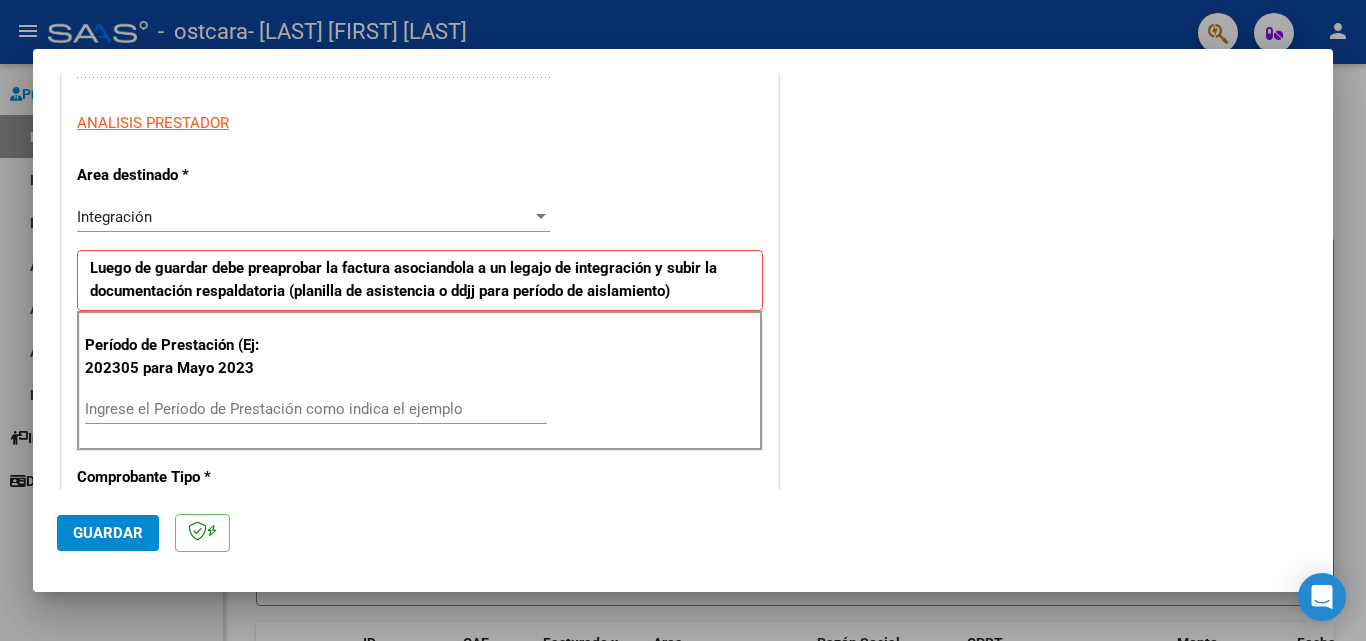 scroll, scrollTop: 352, scrollLeft: 0, axis: vertical 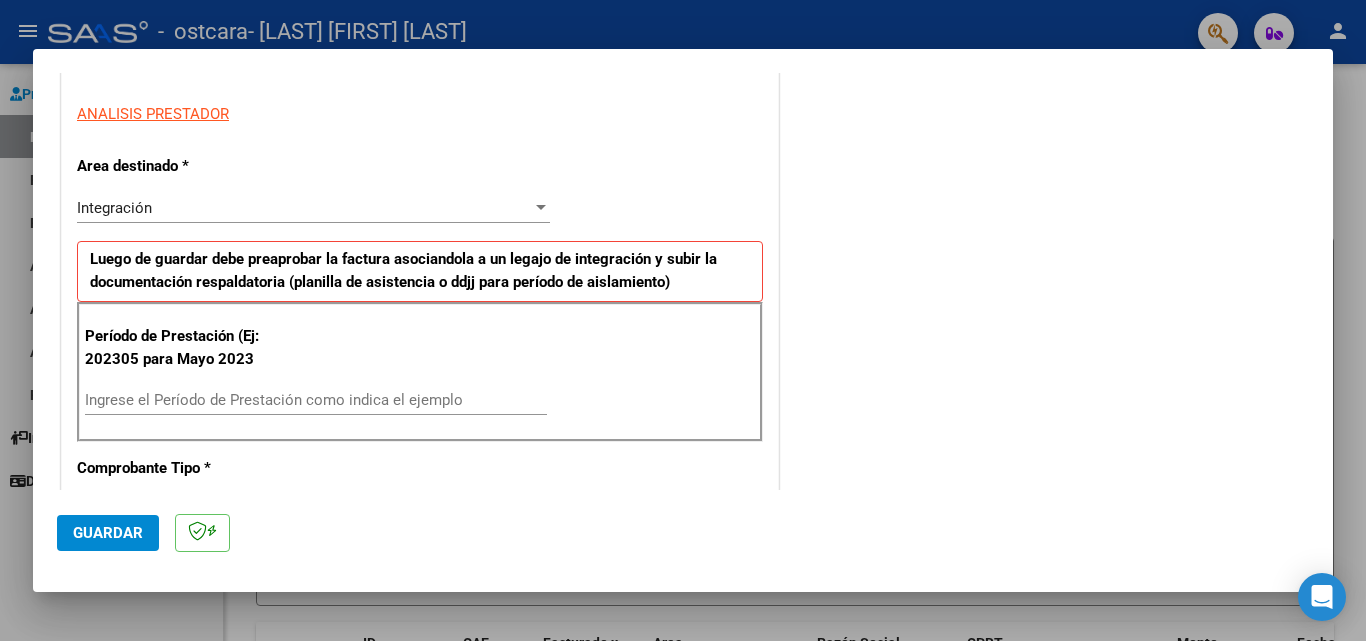 click on "Ingrese el Período de Prestación como indica el ejemplo" at bounding box center [316, 400] 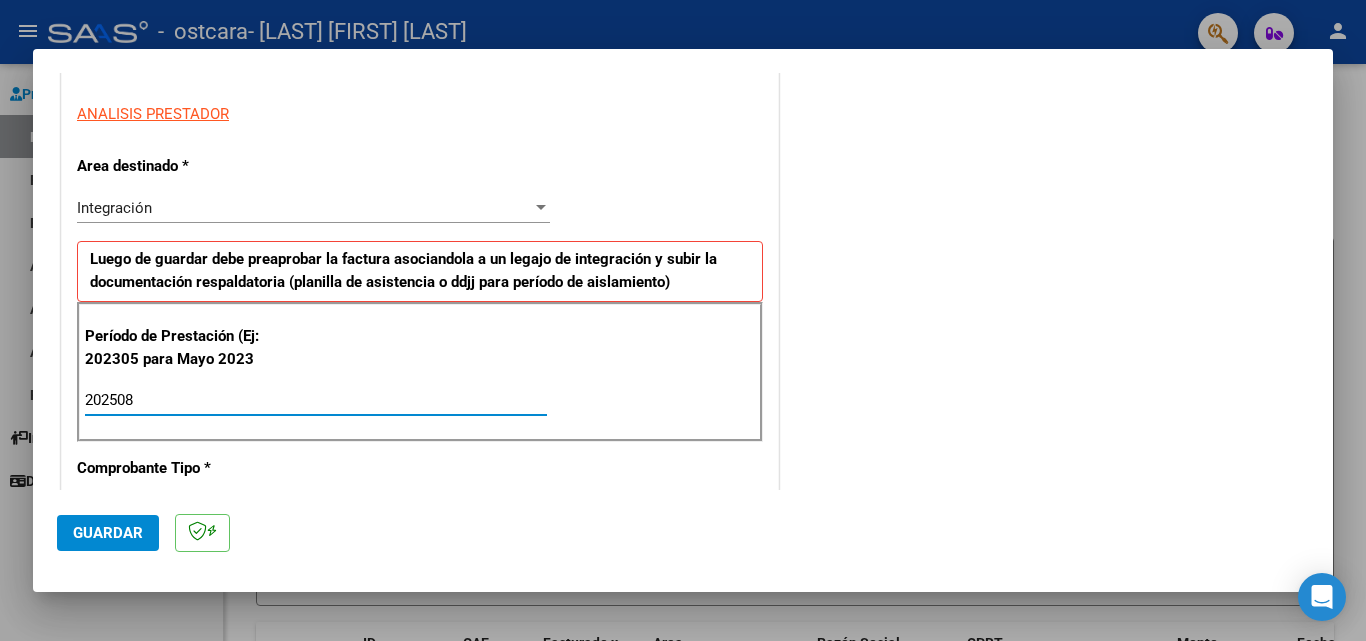 type on "202508" 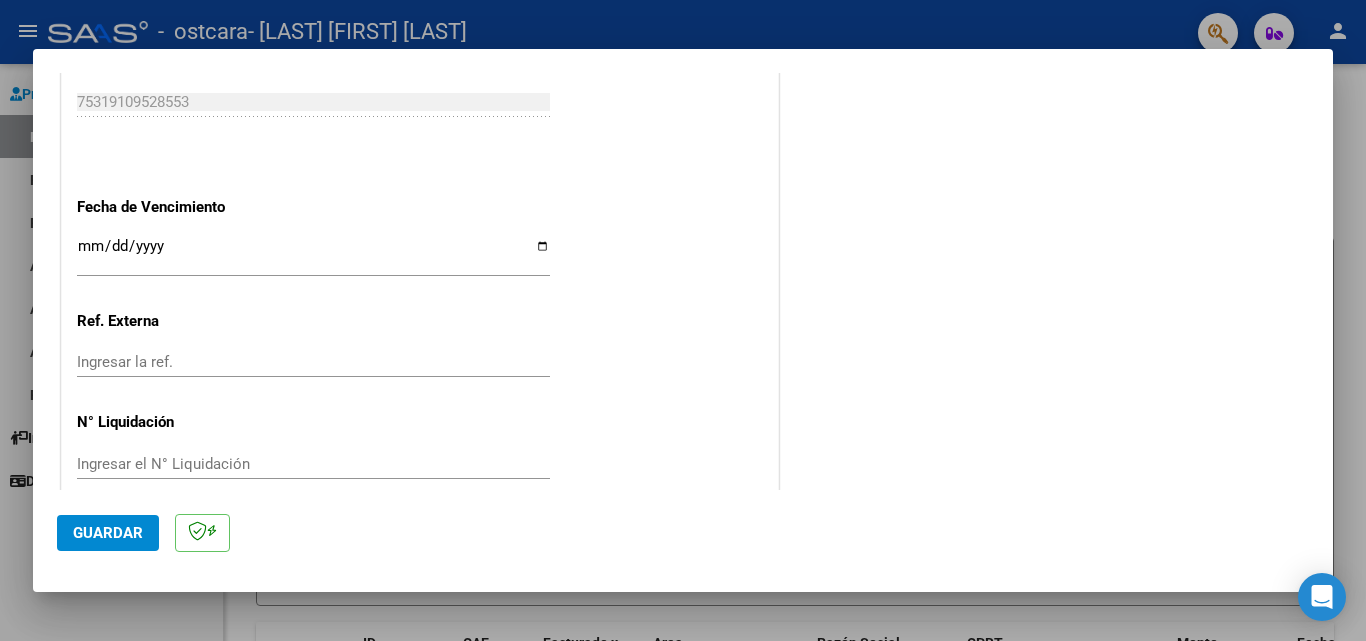 scroll, scrollTop: 1305, scrollLeft: 0, axis: vertical 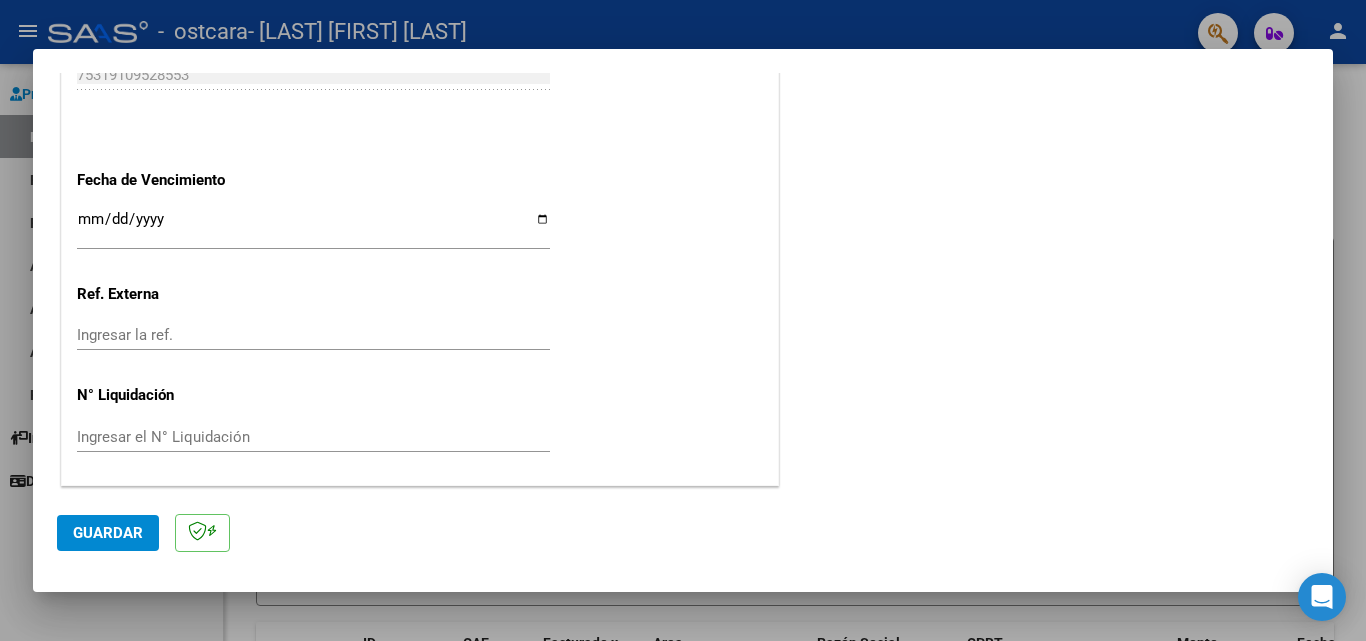click on "Guardar" 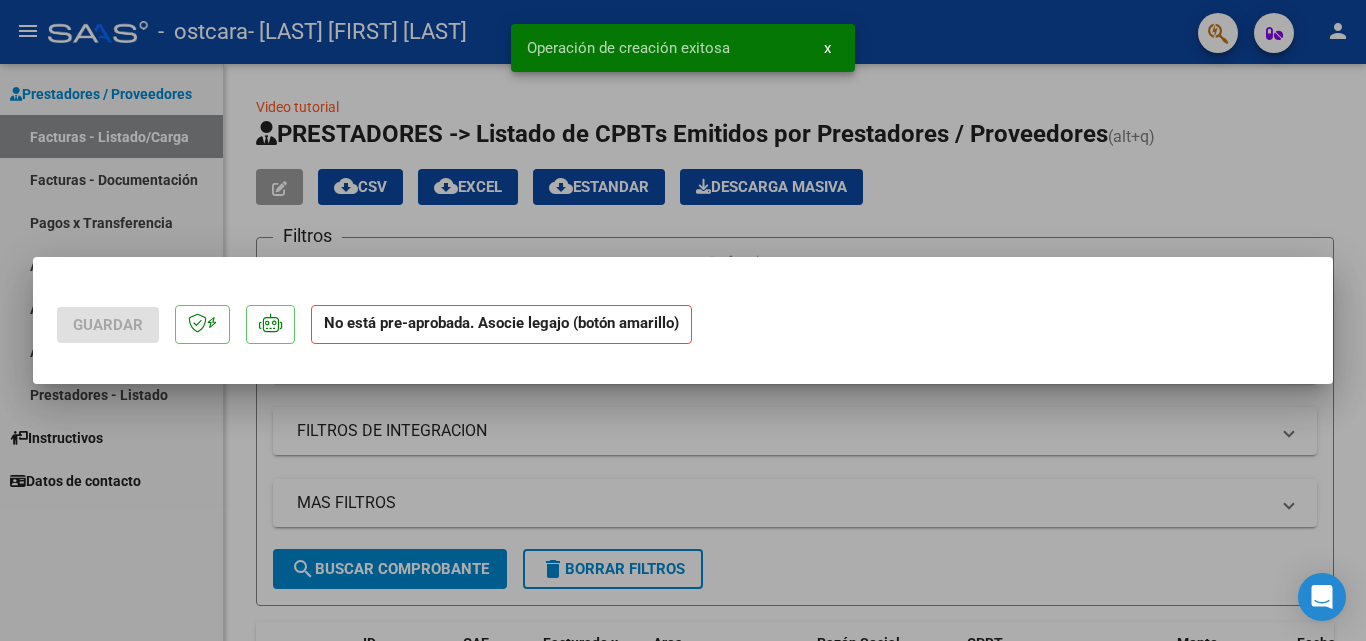 scroll, scrollTop: 0, scrollLeft: 0, axis: both 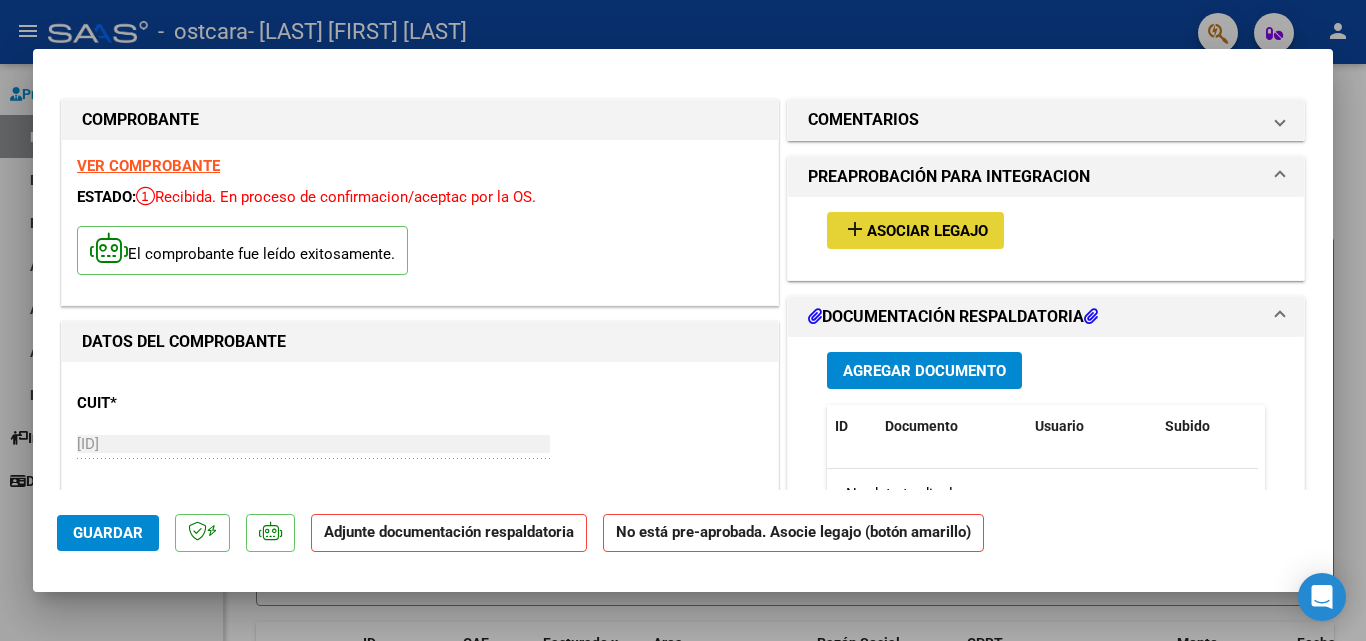 click on "Asociar Legajo" at bounding box center [927, 231] 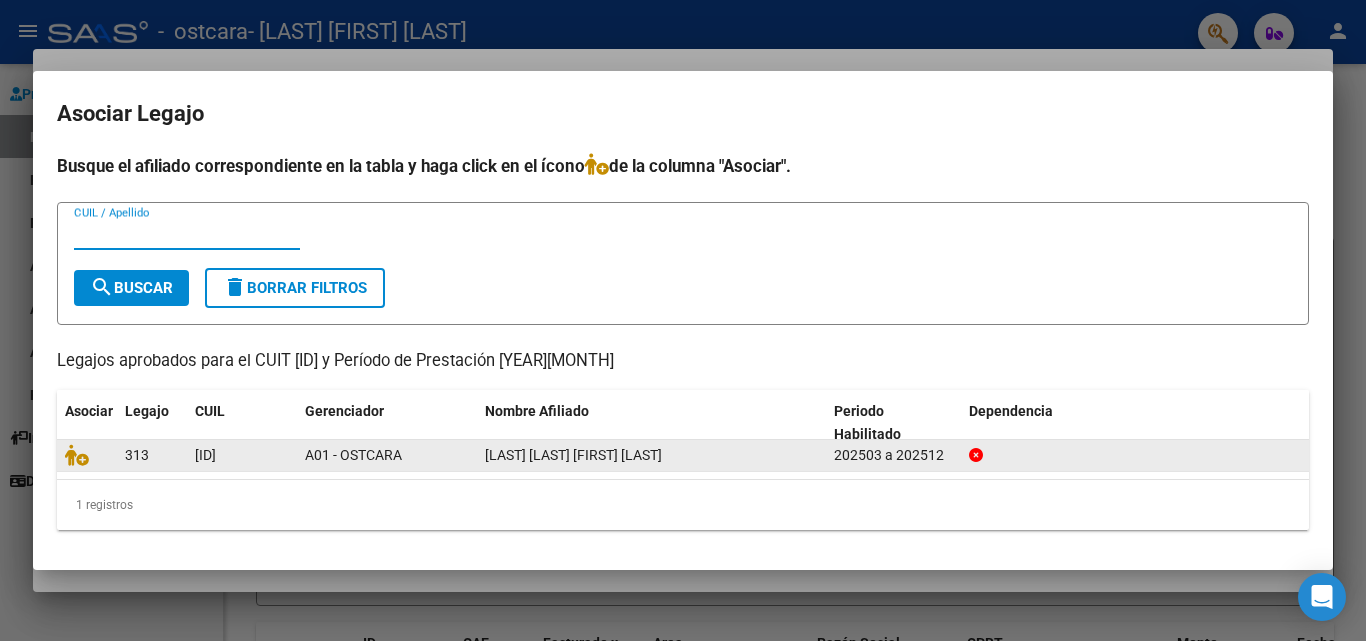 click on "[LAST] [LAST] [FIRST] [LAST]" 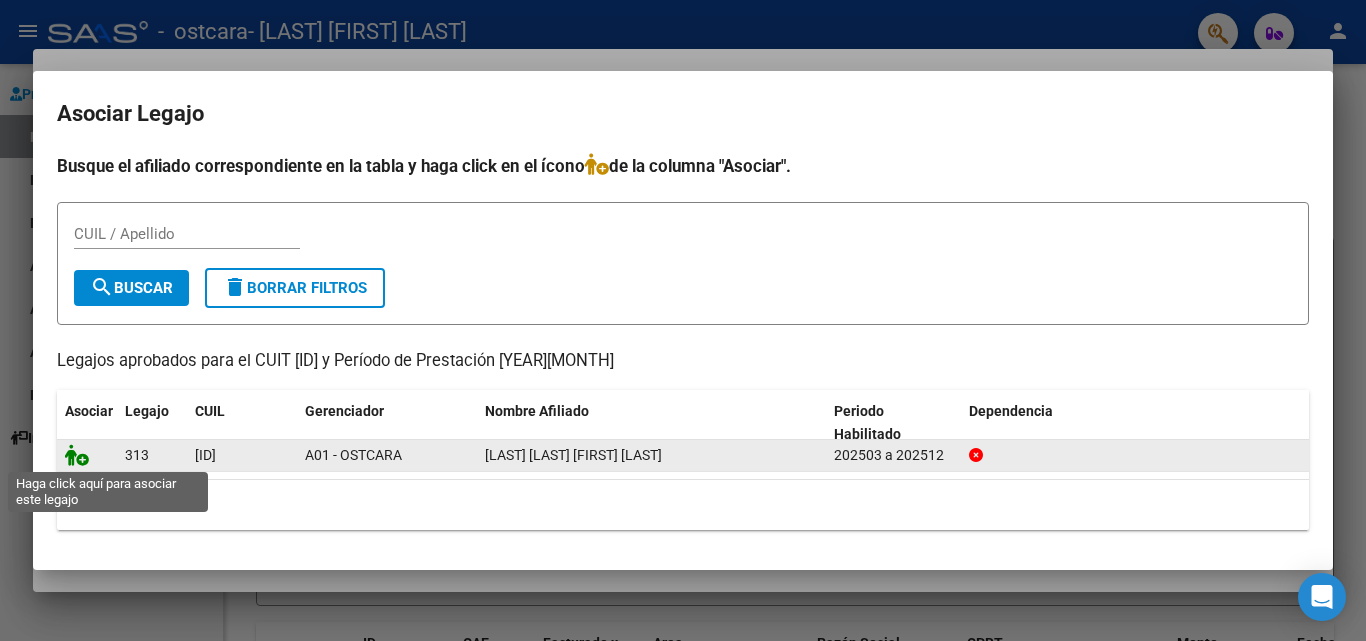 click 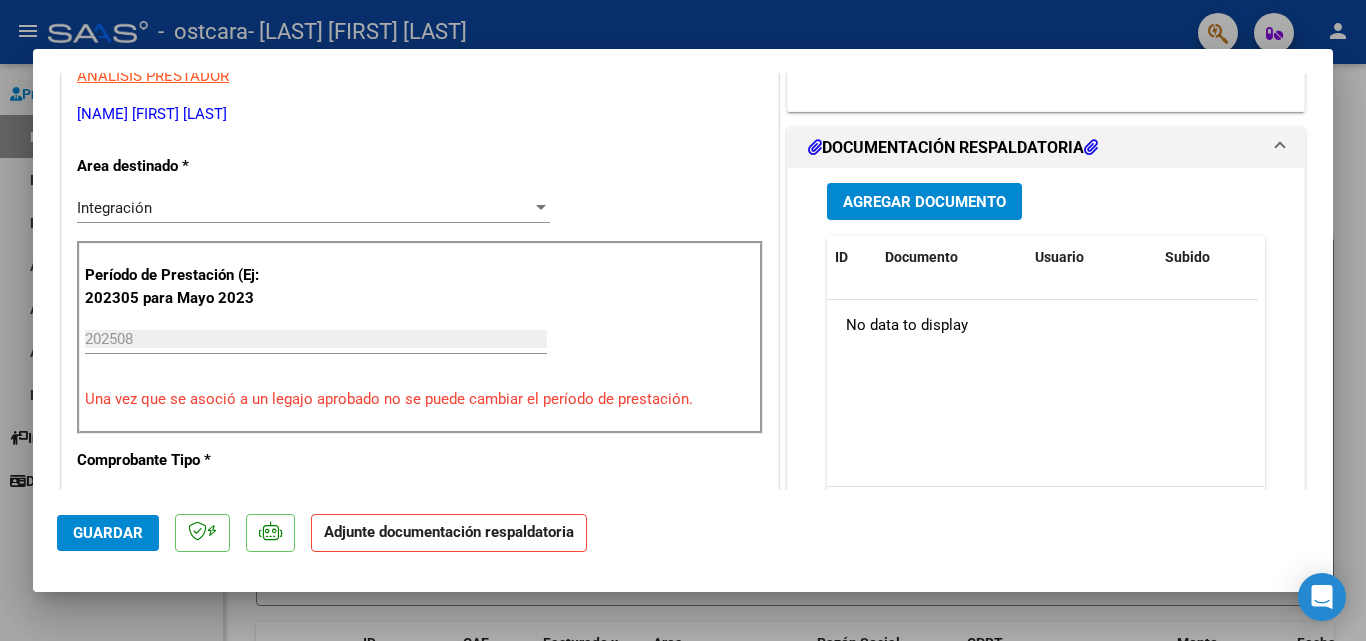 scroll, scrollTop: 433, scrollLeft: 0, axis: vertical 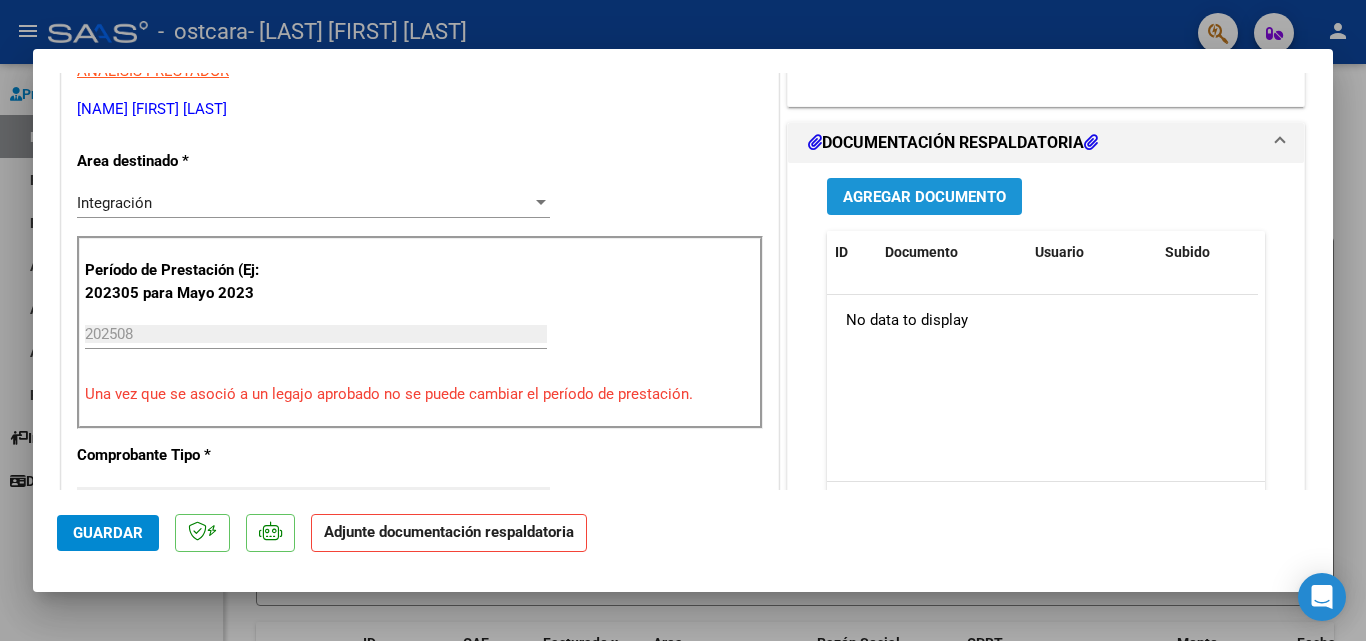 click on "Agregar Documento" at bounding box center (924, 197) 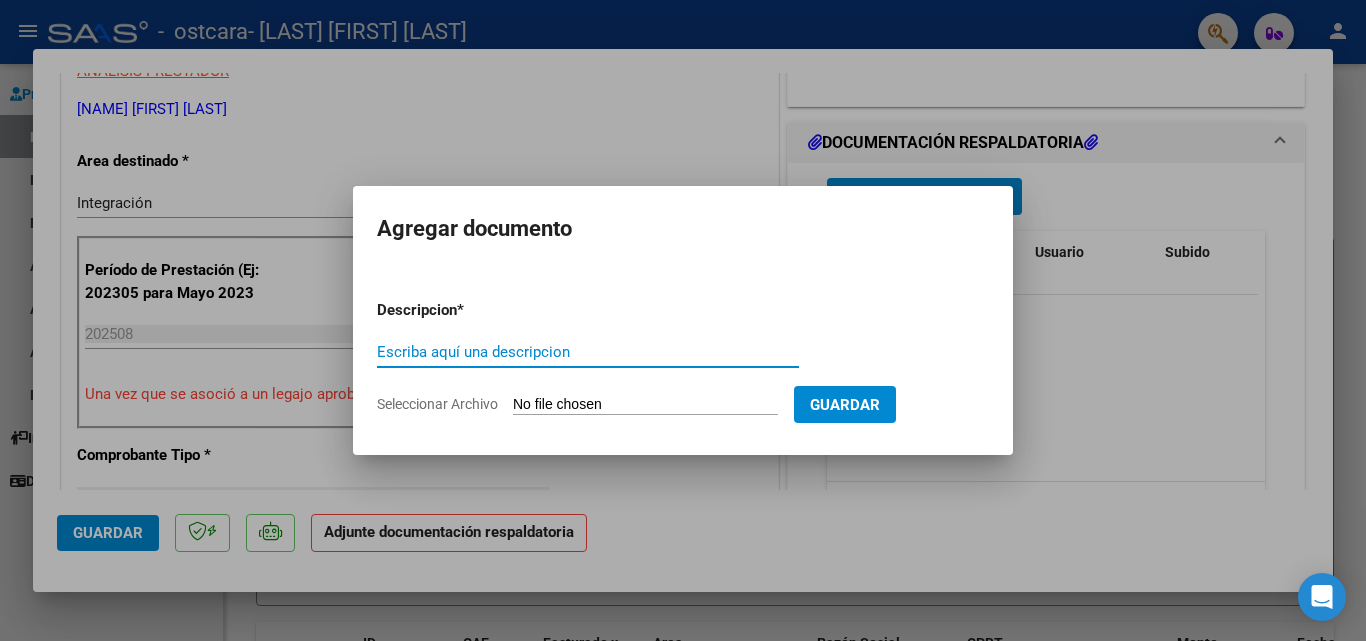 click on "Escriba aquí una descripcion" at bounding box center (588, 352) 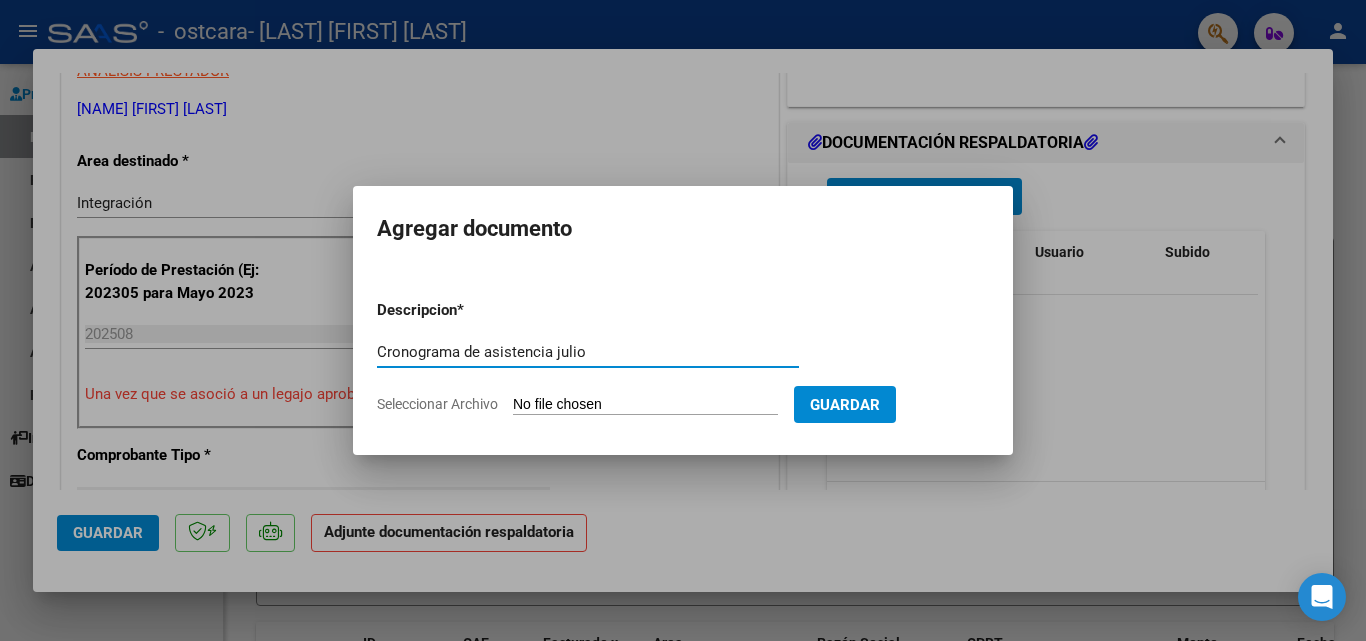 type on "Cronograma de asistencia julio" 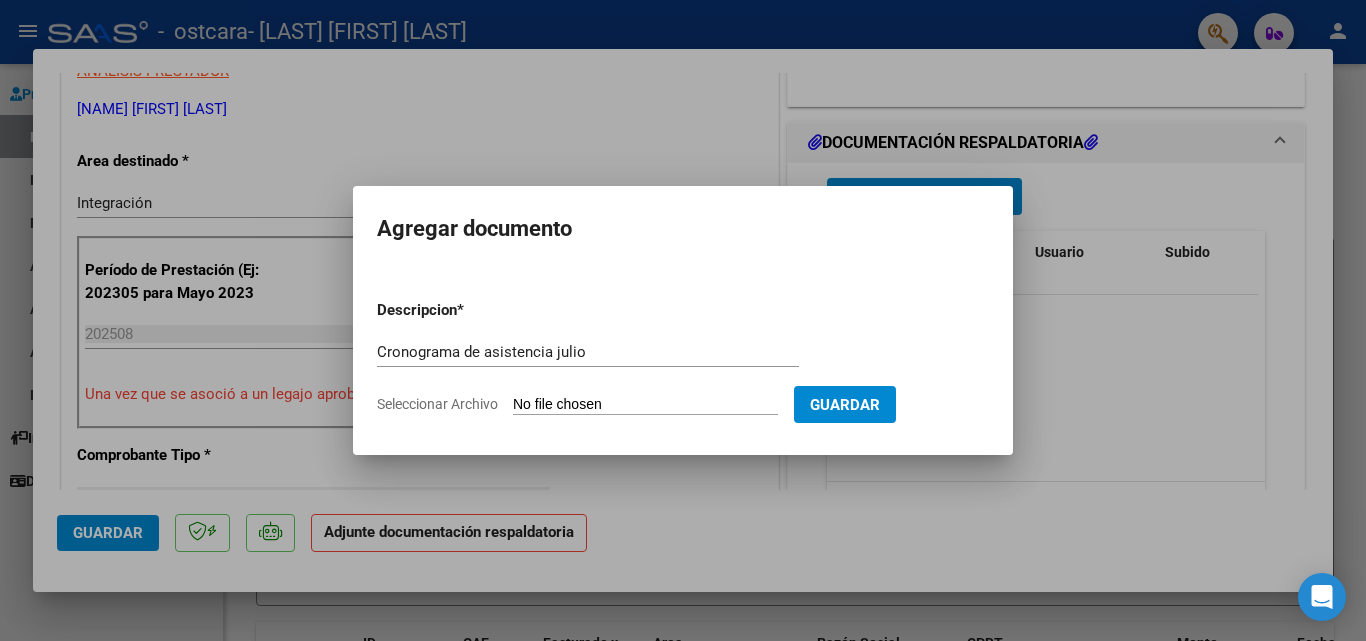 type on "C:\fakepath\CamScanner 8-8-[YEAR].pdf" 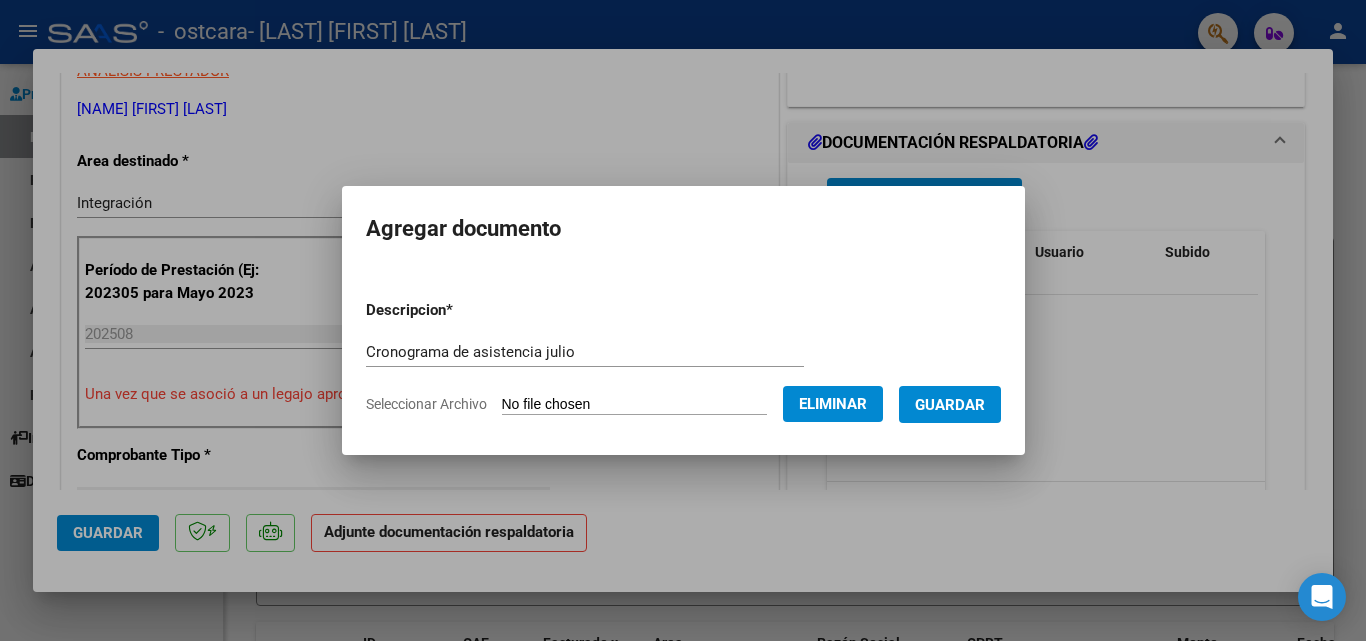 click on "Guardar" at bounding box center [950, 404] 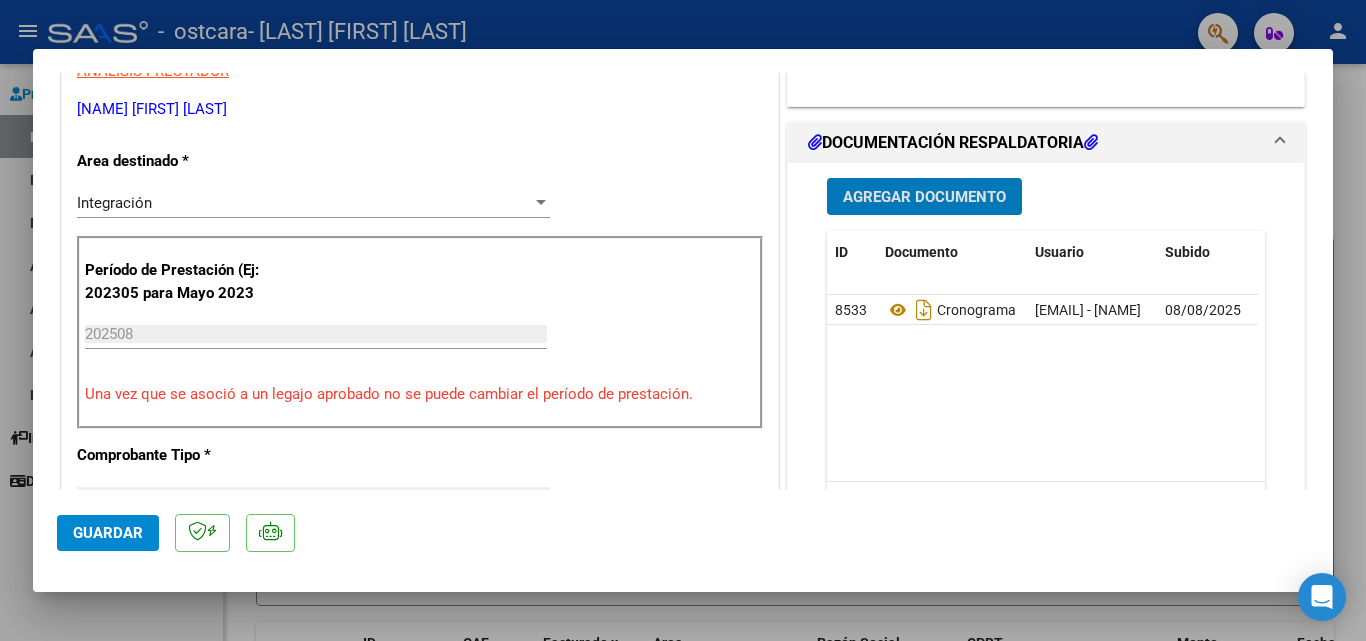click on "Una vez que se asoció a un legajo aprobado no se puede cambiar el período de prestación." at bounding box center [420, 394] 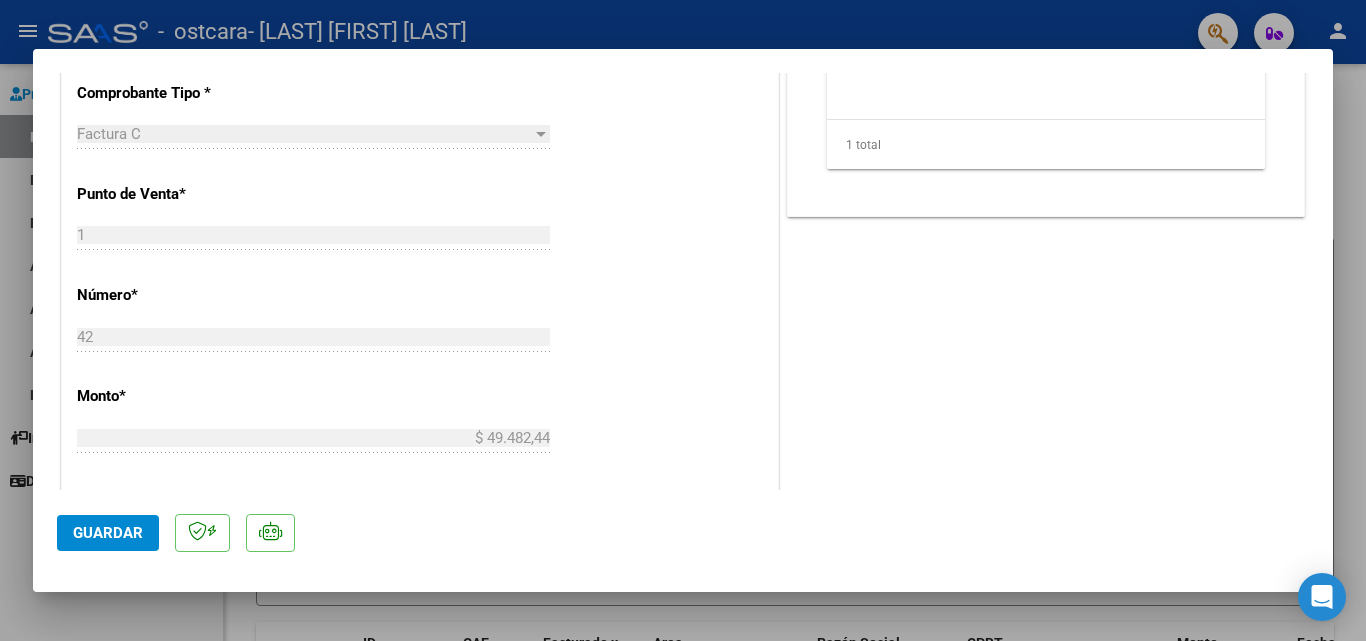 scroll, scrollTop: 503, scrollLeft: 0, axis: vertical 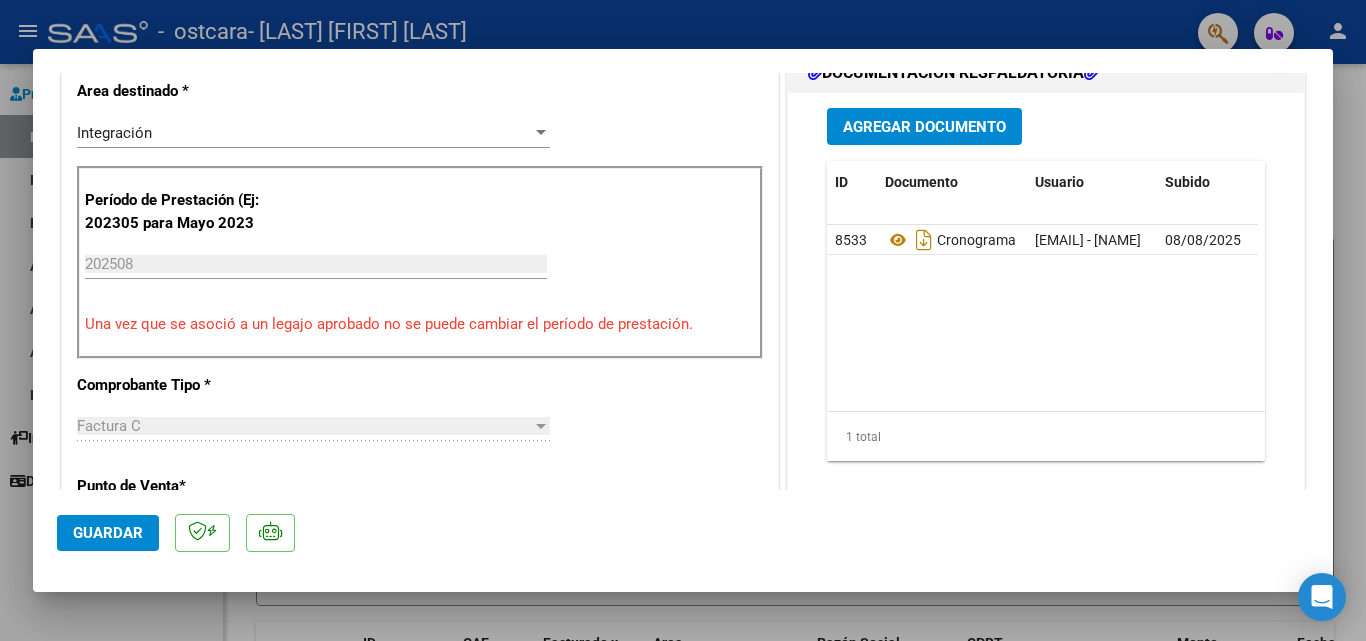 drag, startPoint x: 1323, startPoint y: 253, endPoint x: 1291, endPoint y: 268, distance: 35.341194 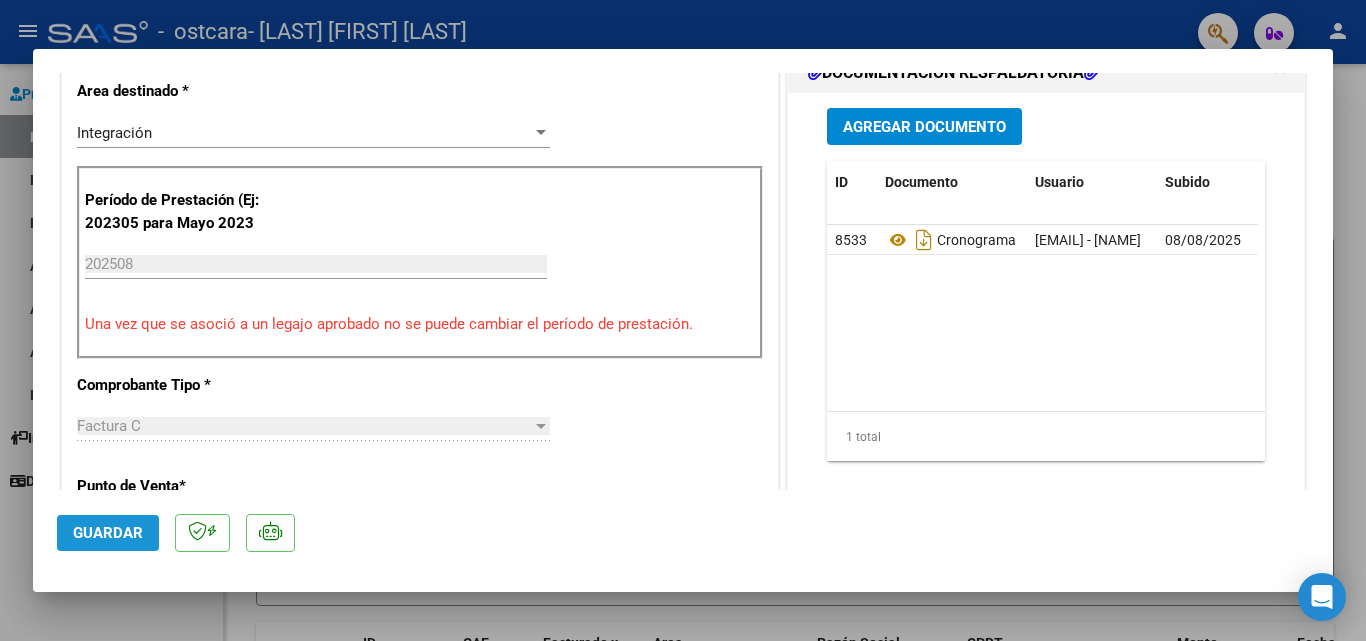 click on "Guardar" 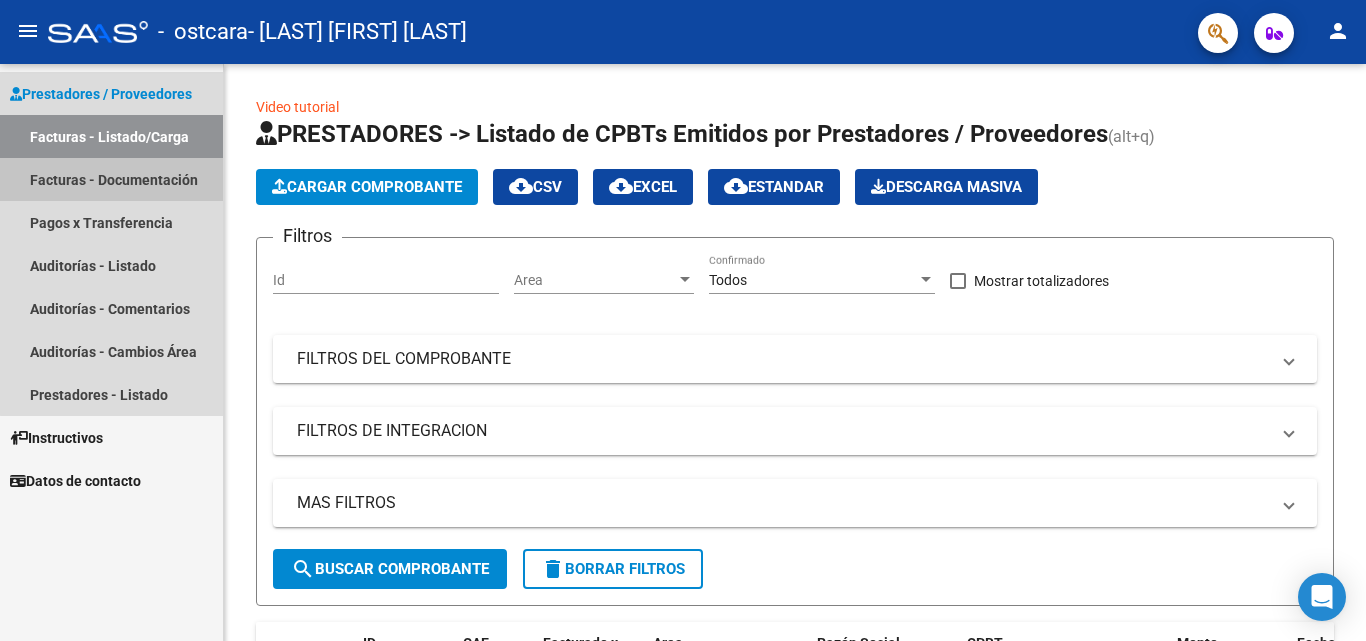 click on "Facturas - Documentación" at bounding box center [111, 179] 